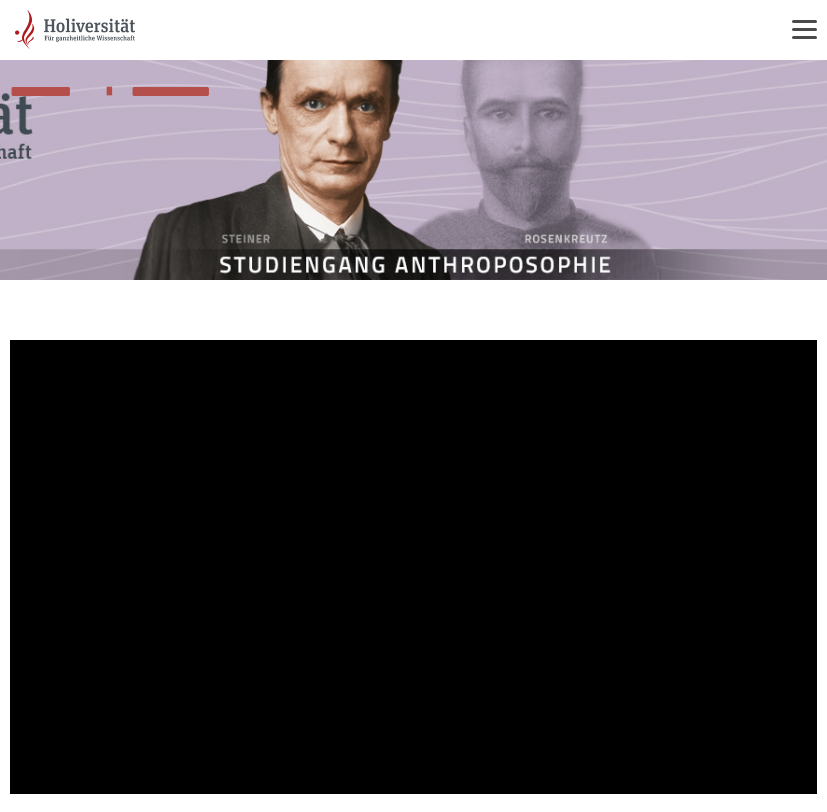 scroll, scrollTop: 499, scrollLeft: 0, axis: vertical 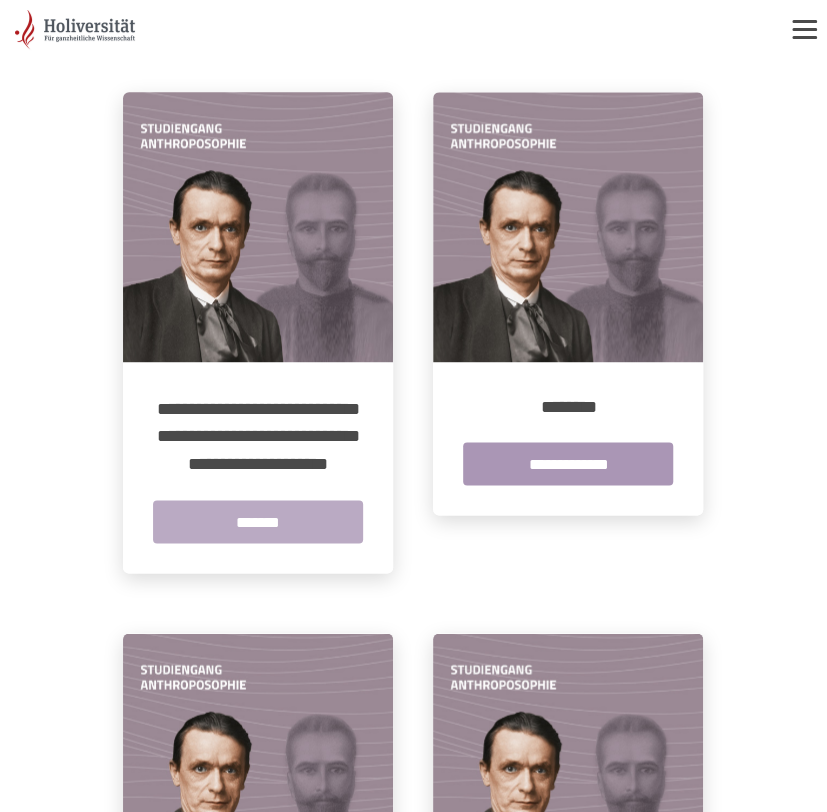 click on "*******" at bounding box center (258, 521) 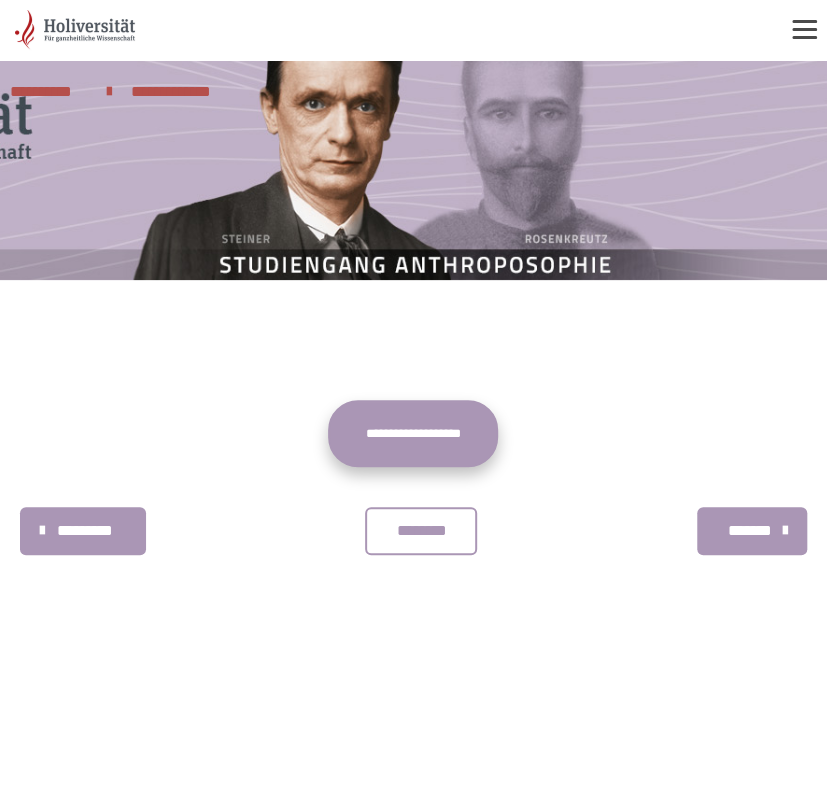 click on "**********" at bounding box center [413, 433] 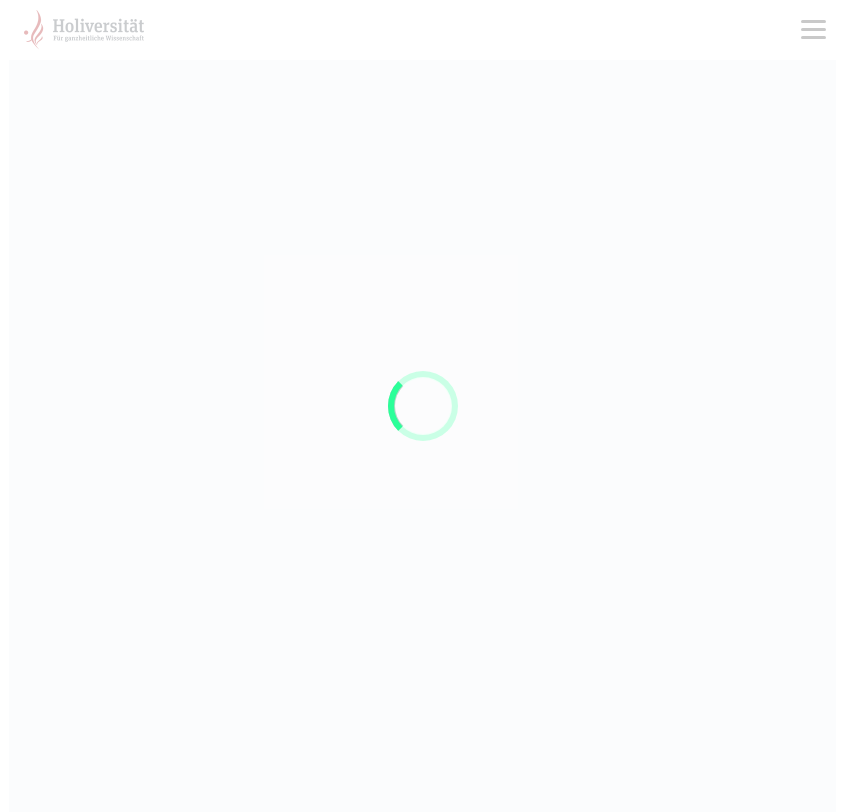 scroll, scrollTop: 0, scrollLeft: 0, axis: both 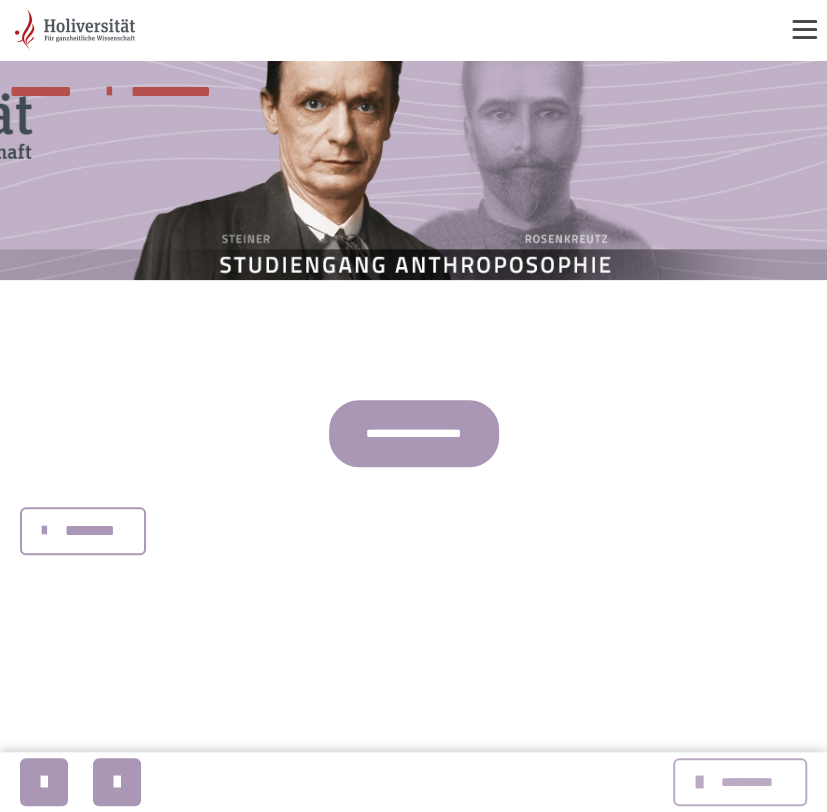 click at bounding box center (701, 782) 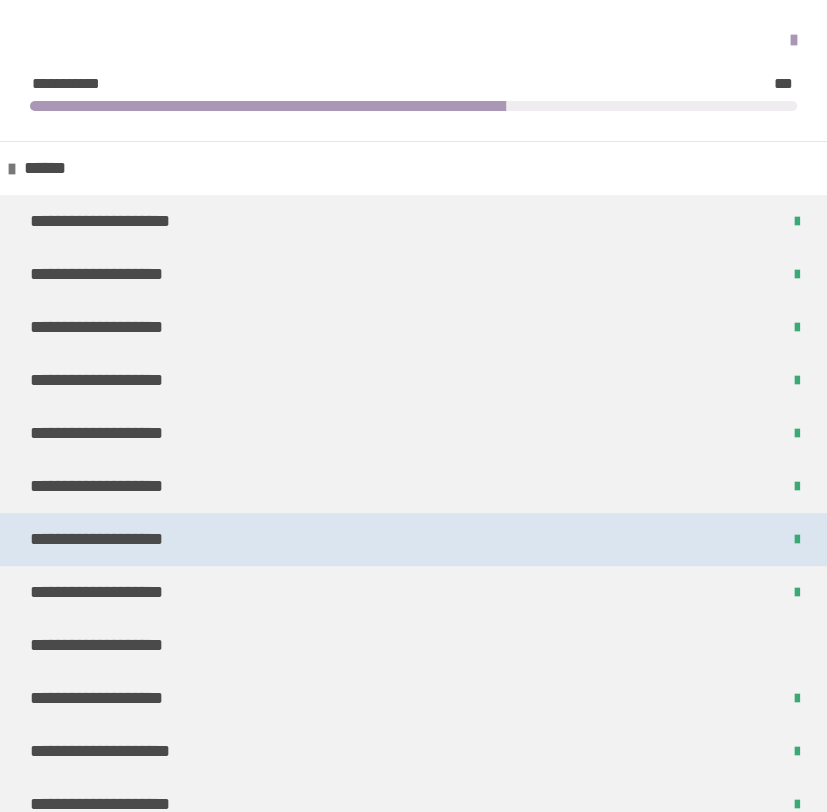 scroll, scrollTop: 289, scrollLeft: 0, axis: vertical 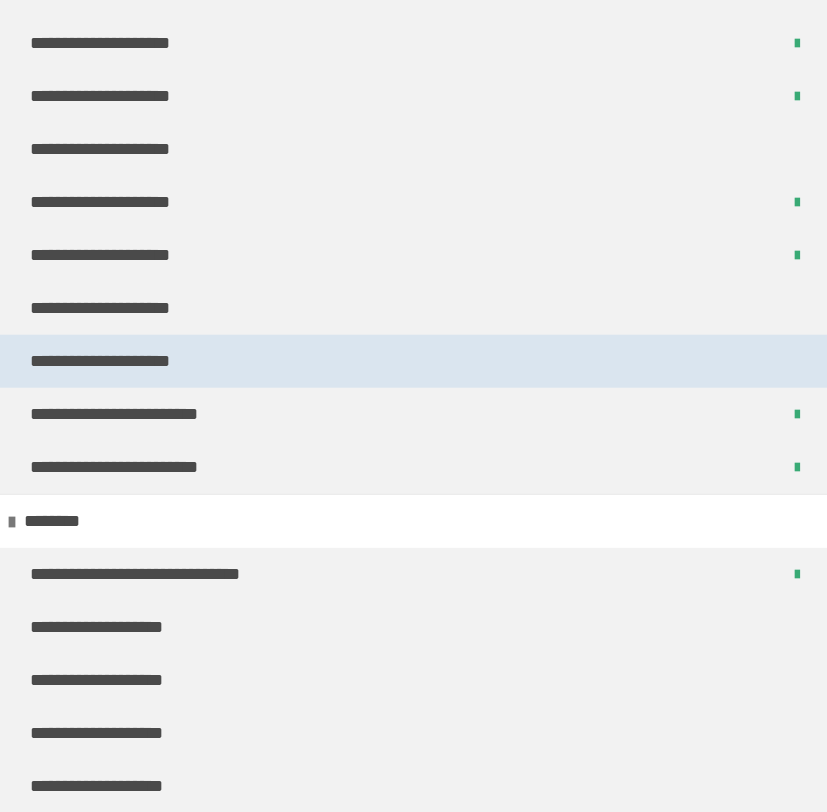 click on "**********" at bounding box center (413, 361) 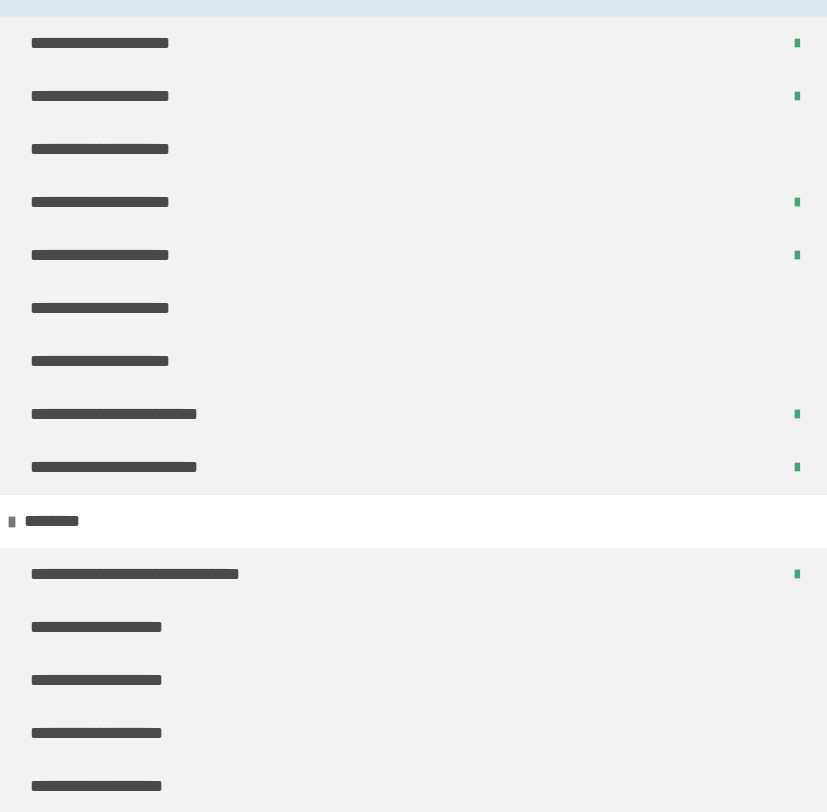 click on "**********" at bounding box center [413, 361] 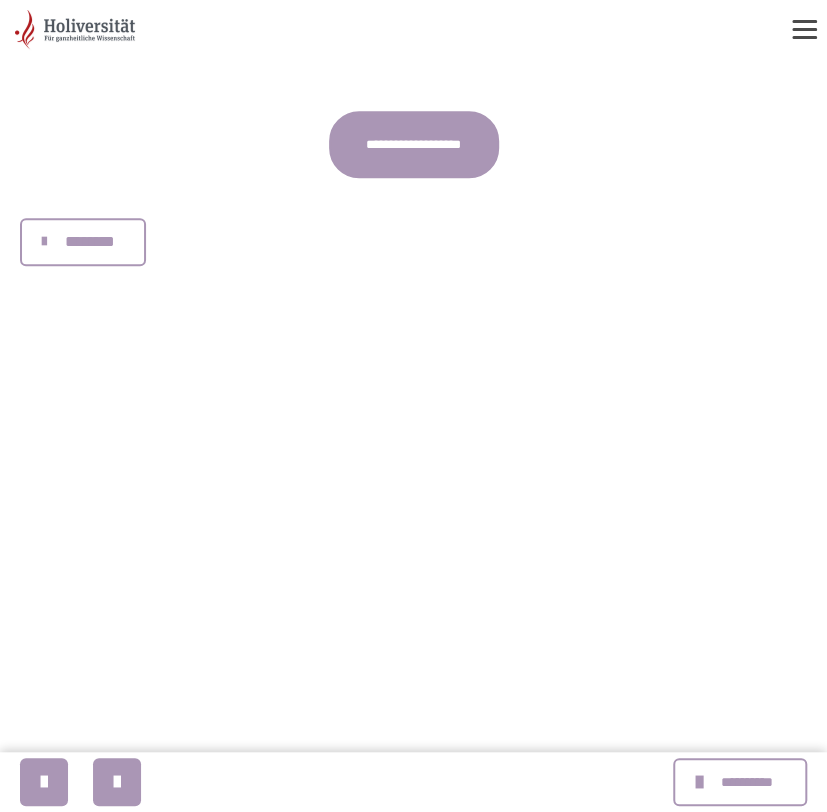 scroll, scrollTop: 0, scrollLeft: 0, axis: both 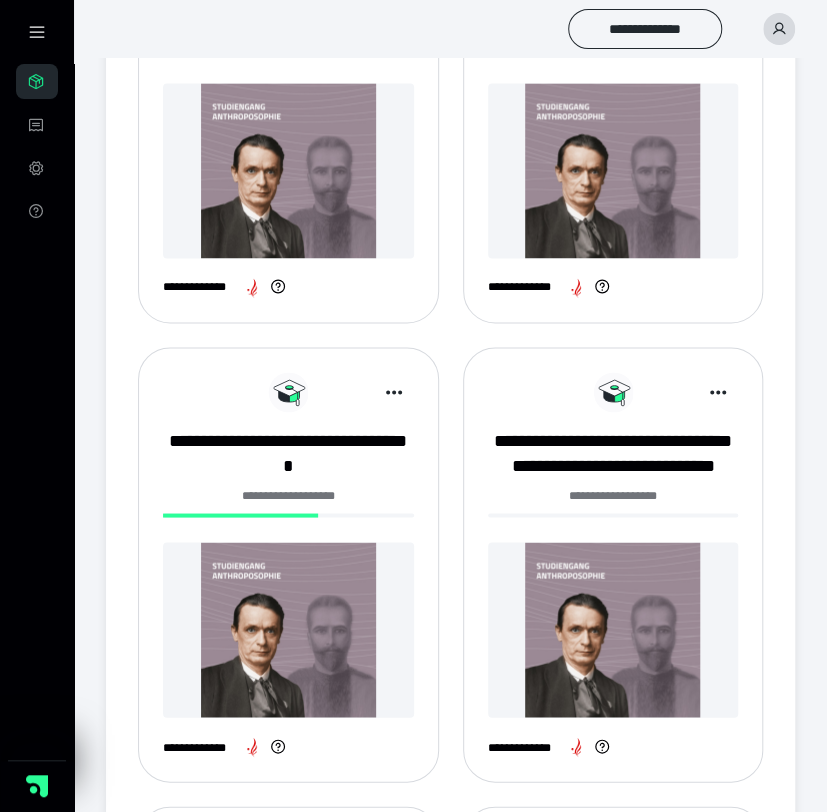 click at bounding box center (288, 629) 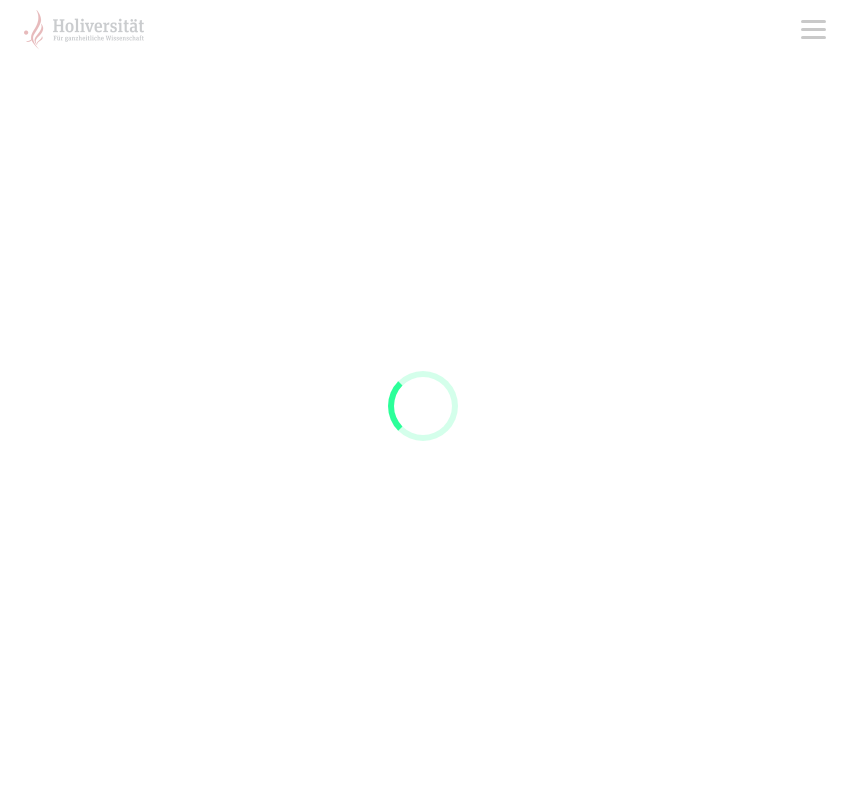 scroll, scrollTop: 0, scrollLeft: 0, axis: both 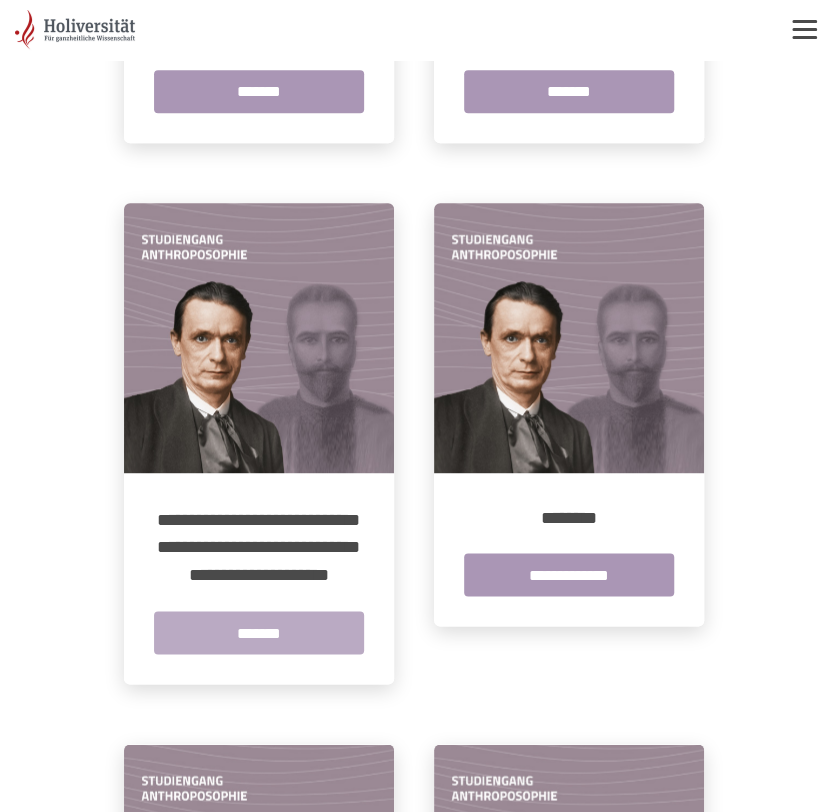 click on "*******" at bounding box center (259, 632) 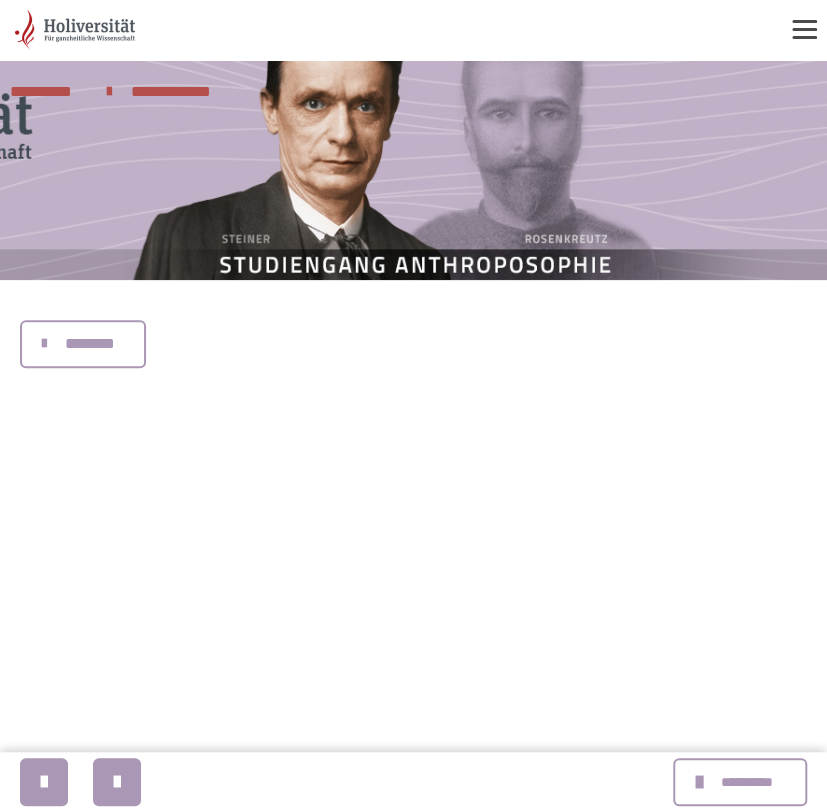 click on "**********" at bounding box center [413, 782] 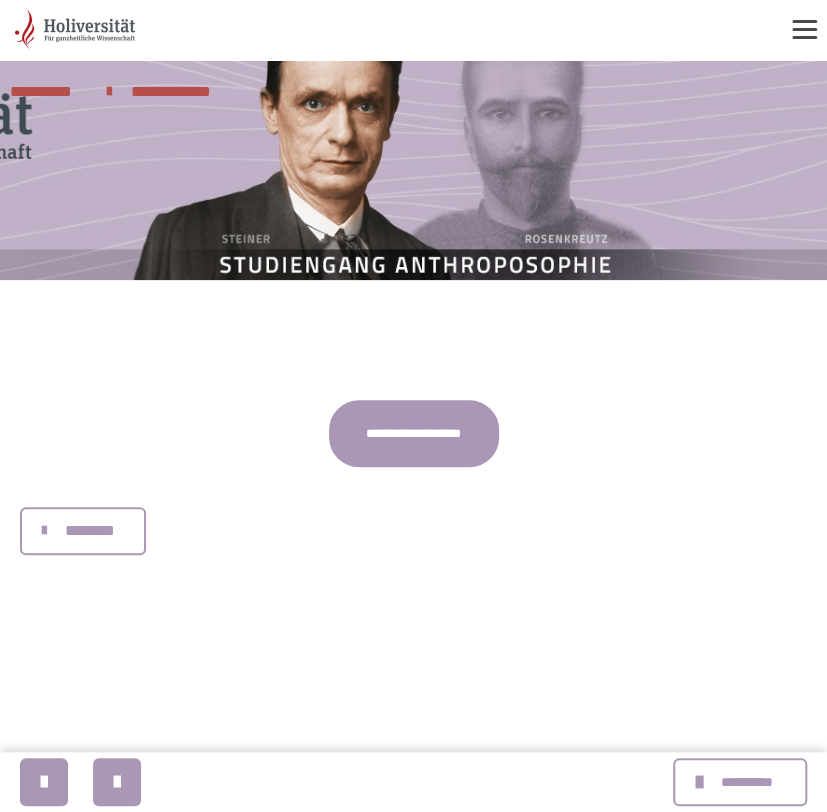 click on "**********" at bounding box center [413, 782] 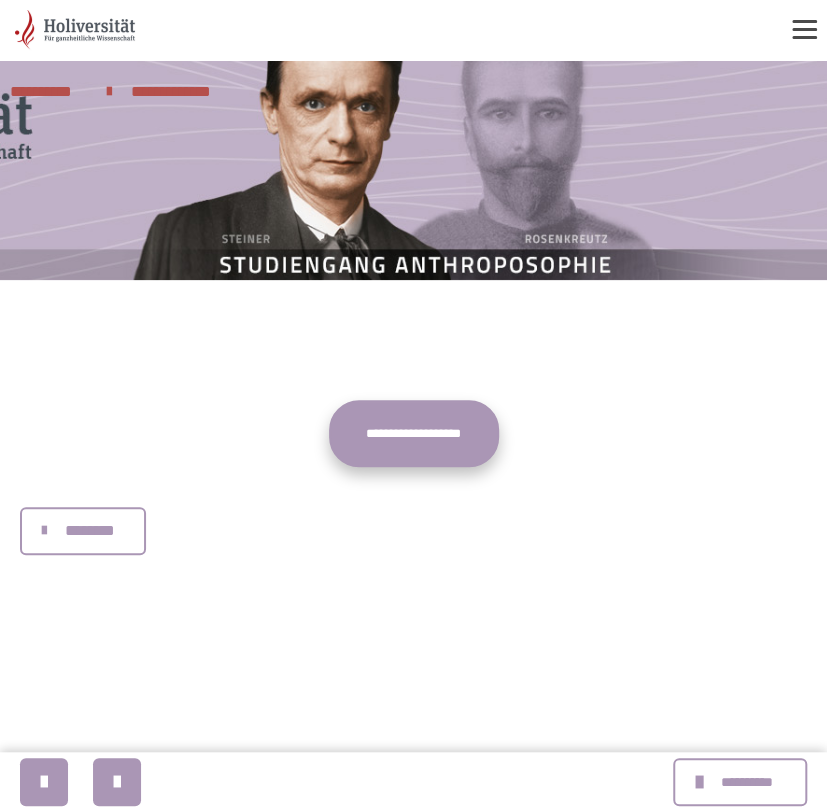 click on "**********" at bounding box center [414, 433] 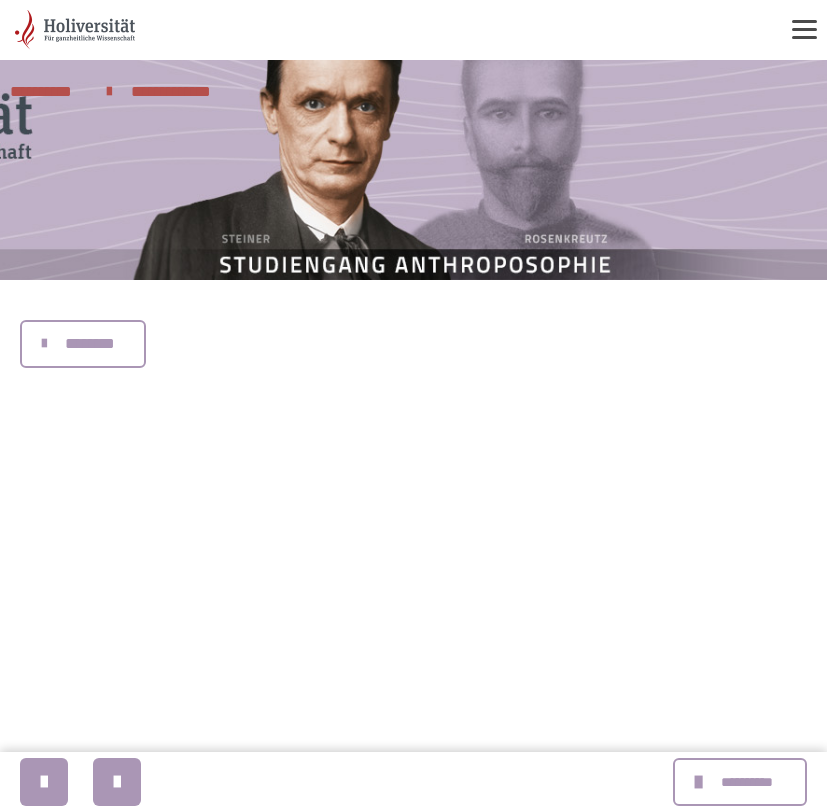 scroll, scrollTop: 0, scrollLeft: 0, axis: both 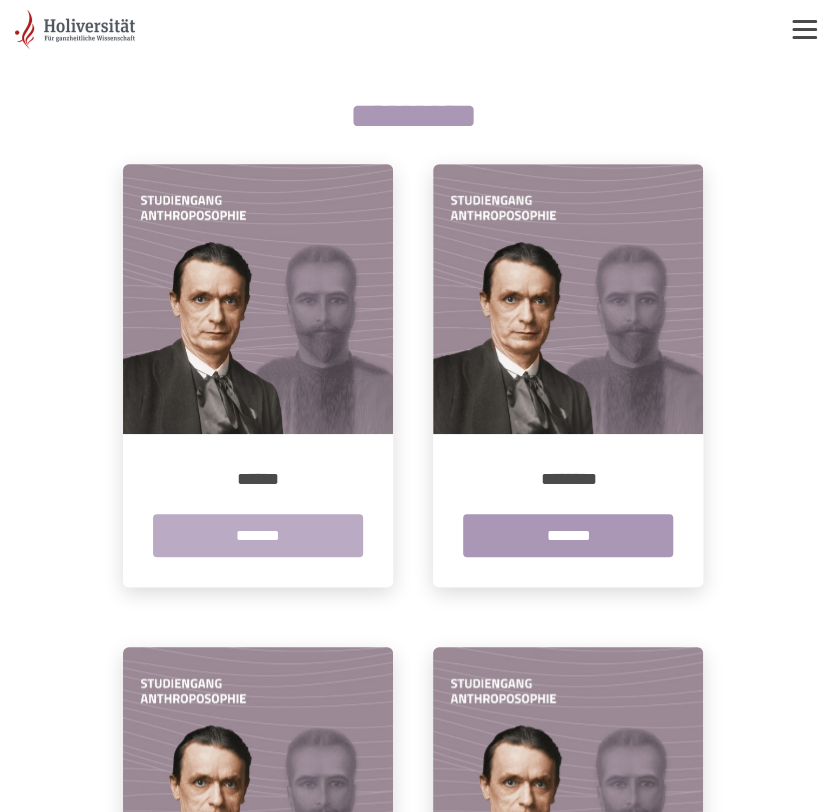 click on "*******" at bounding box center (258, 535) 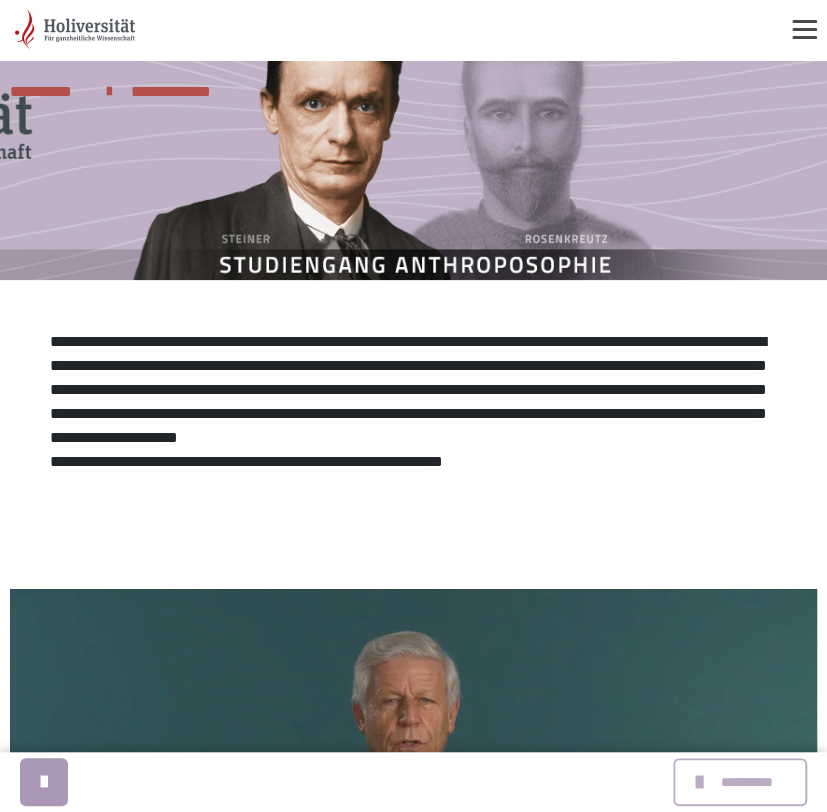 click at bounding box center [701, 782] 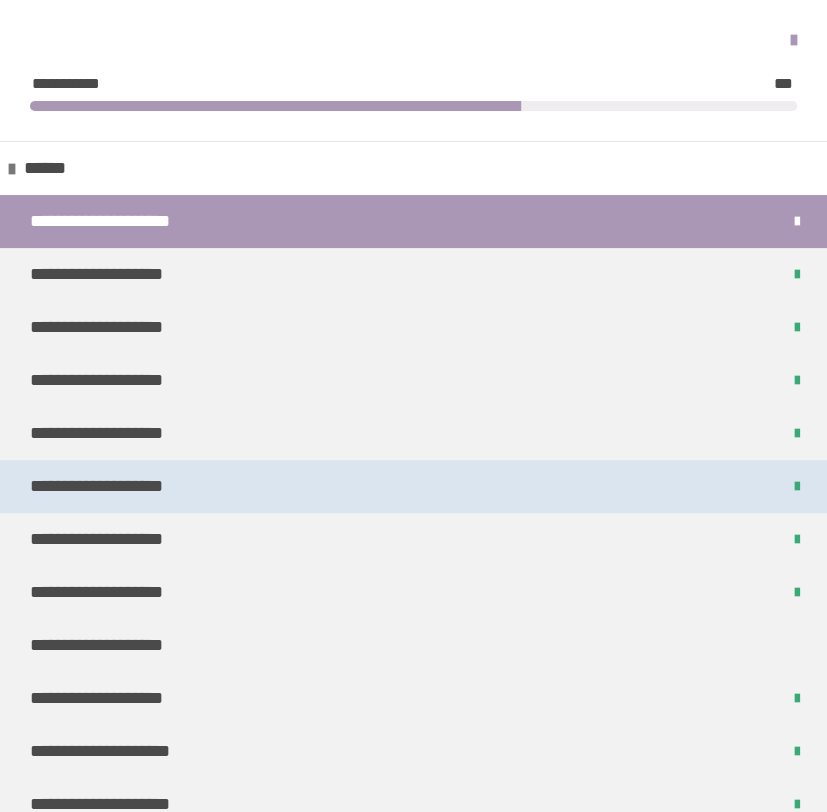 scroll, scrollTop: 353, scrollLeft: 0, axis: vertical 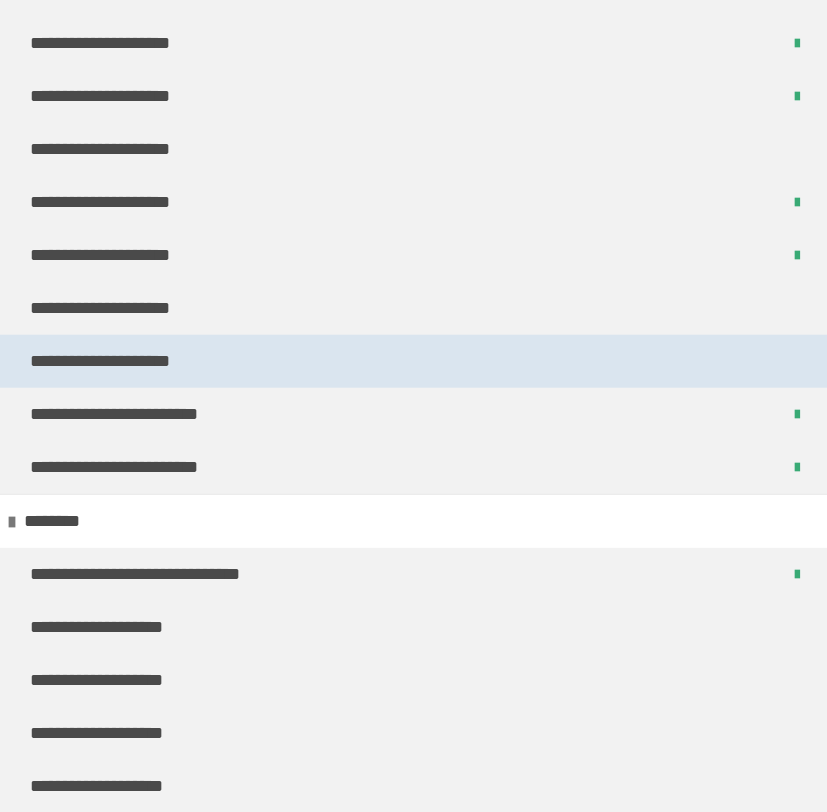 click on "**********" at bounding box center [103, 361] 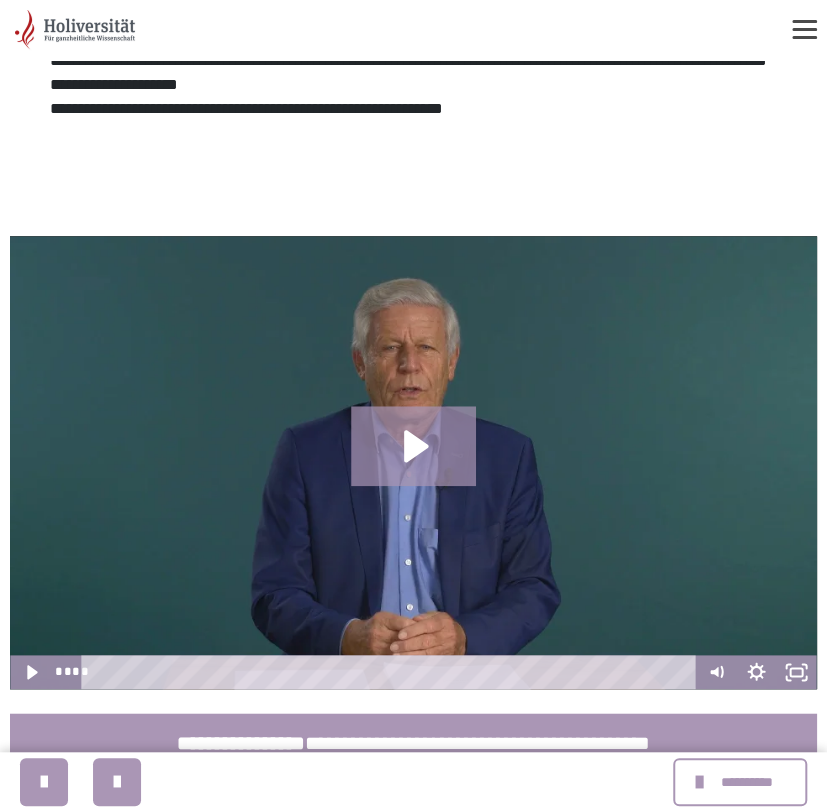 scroll, scrollTop: 0, scrollLeft: 0, axis: both 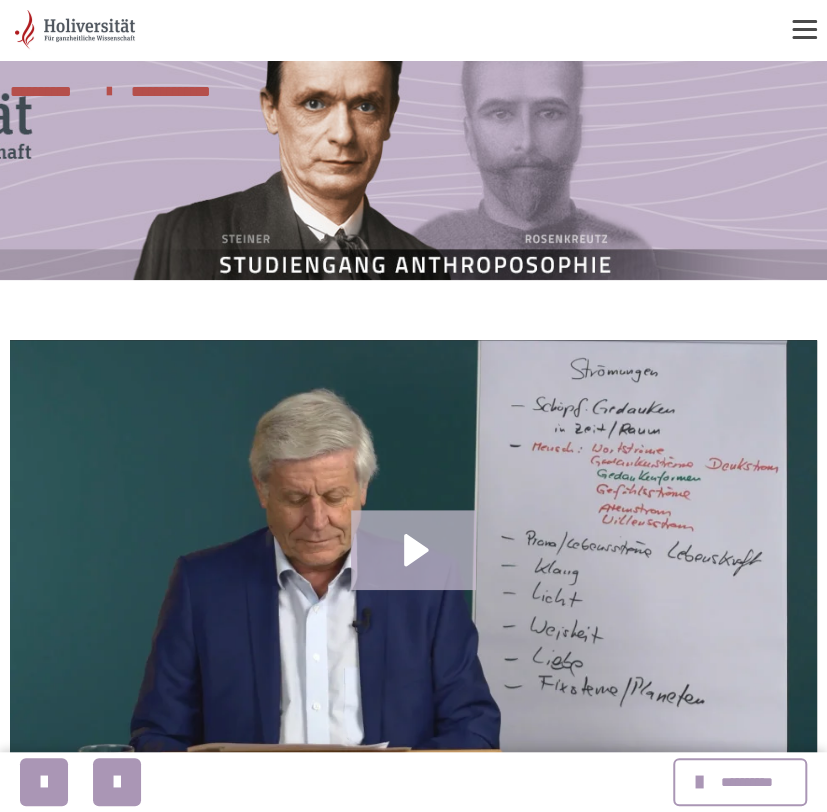 click 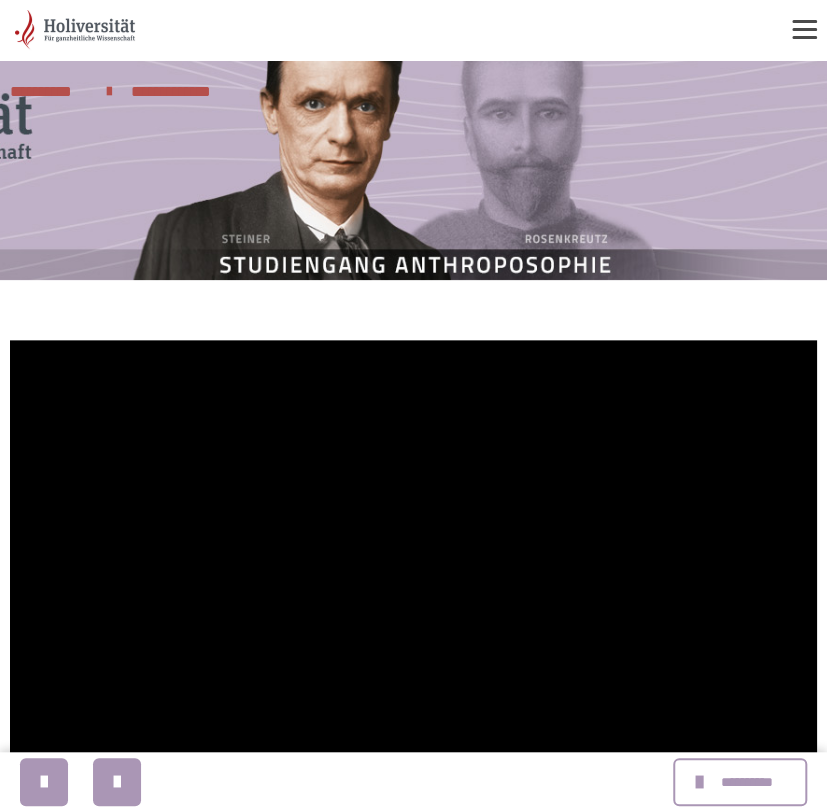 scroll, scrollTop: 111, scrollLeft: 0, axis: vertical 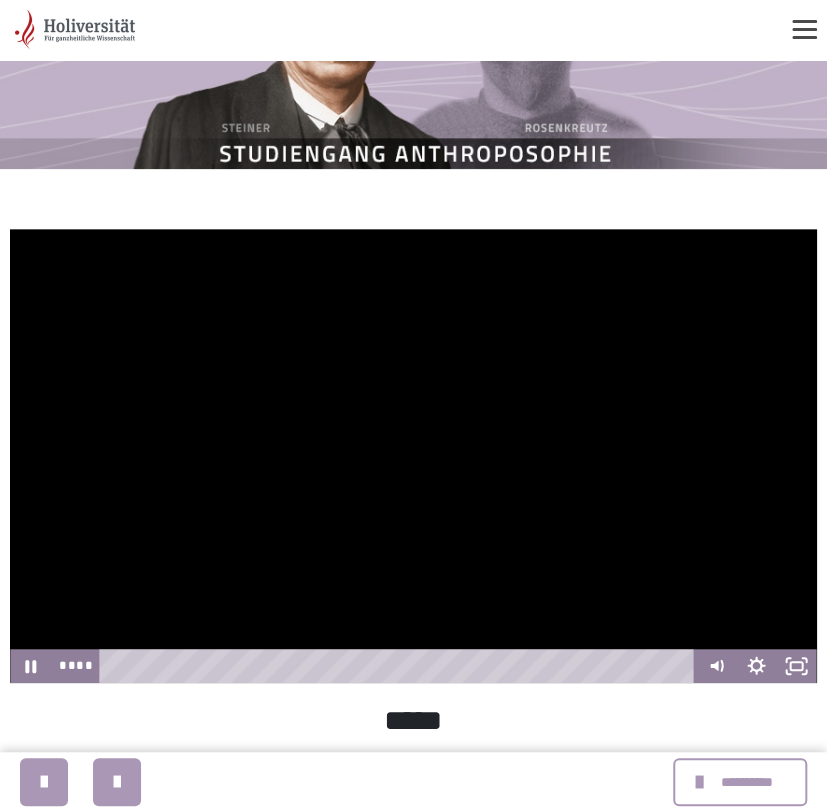 click at bounding box center [413, 456] 